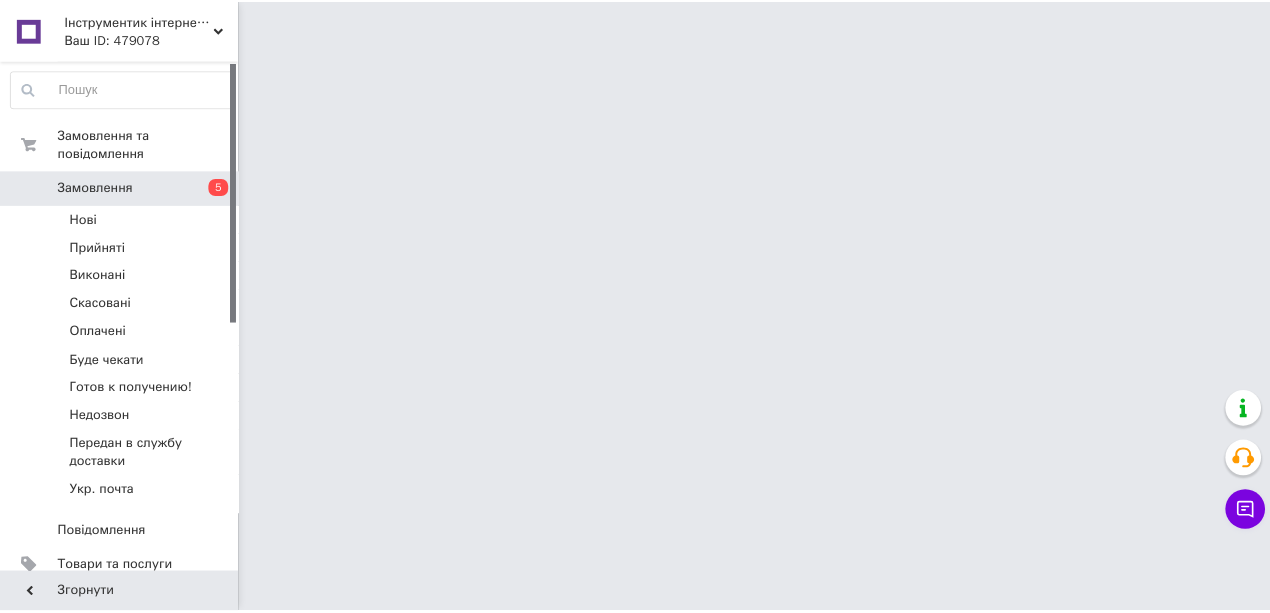 scroll, scrollTop: 0, scrollLeft: 0, axis: both 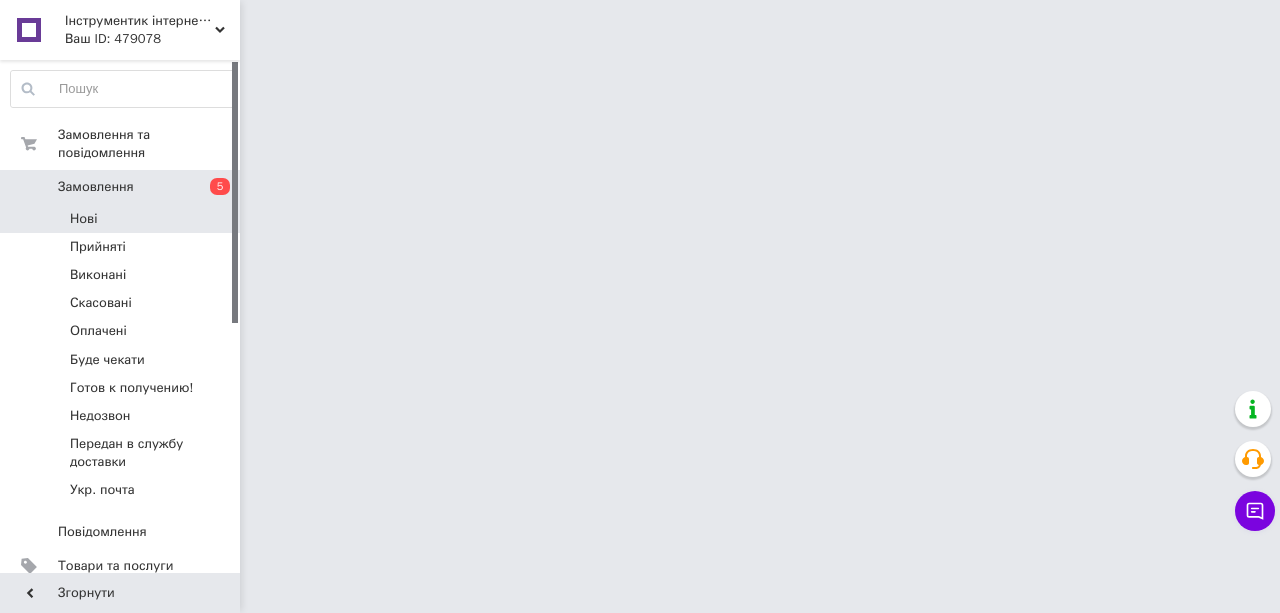 click on "Нові" at bounding box center [123, 219] 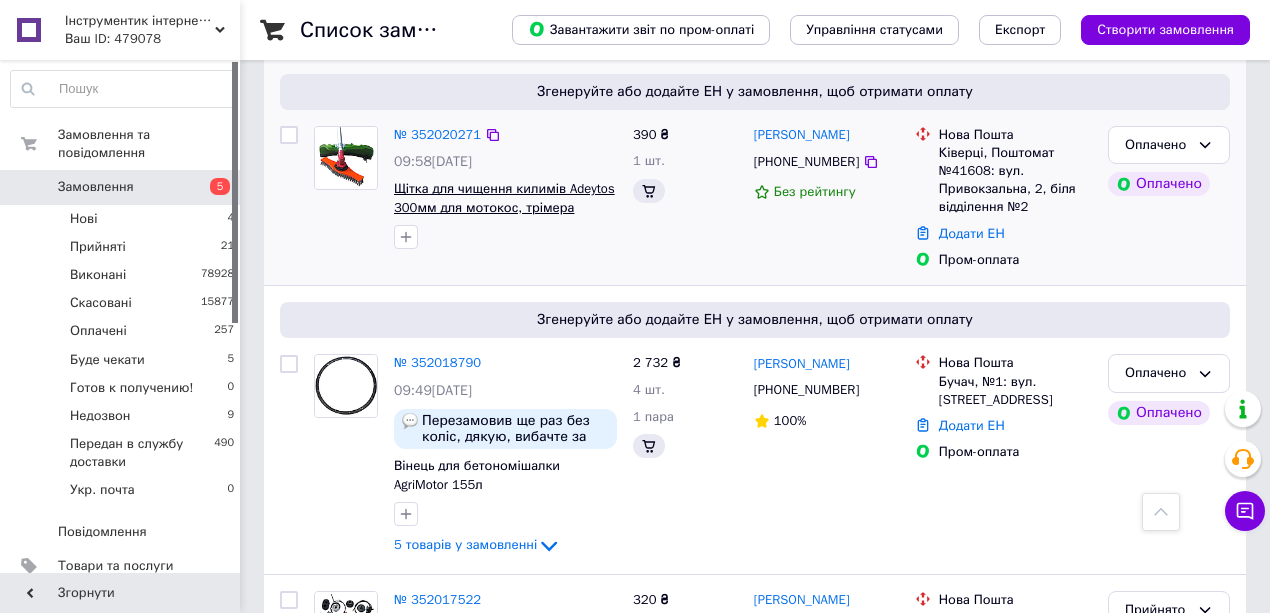 scroll, scrollTop: 866, scrollLeft: 0, axis: vertical 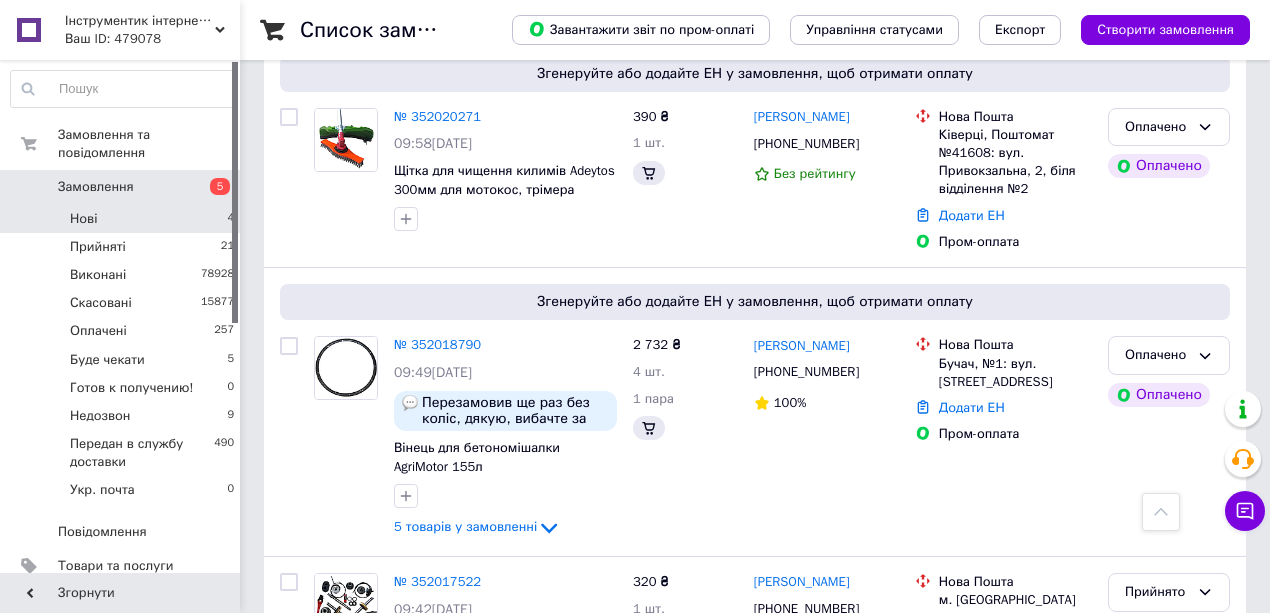 click on "Нові 4" at bounding box center [123, 219] 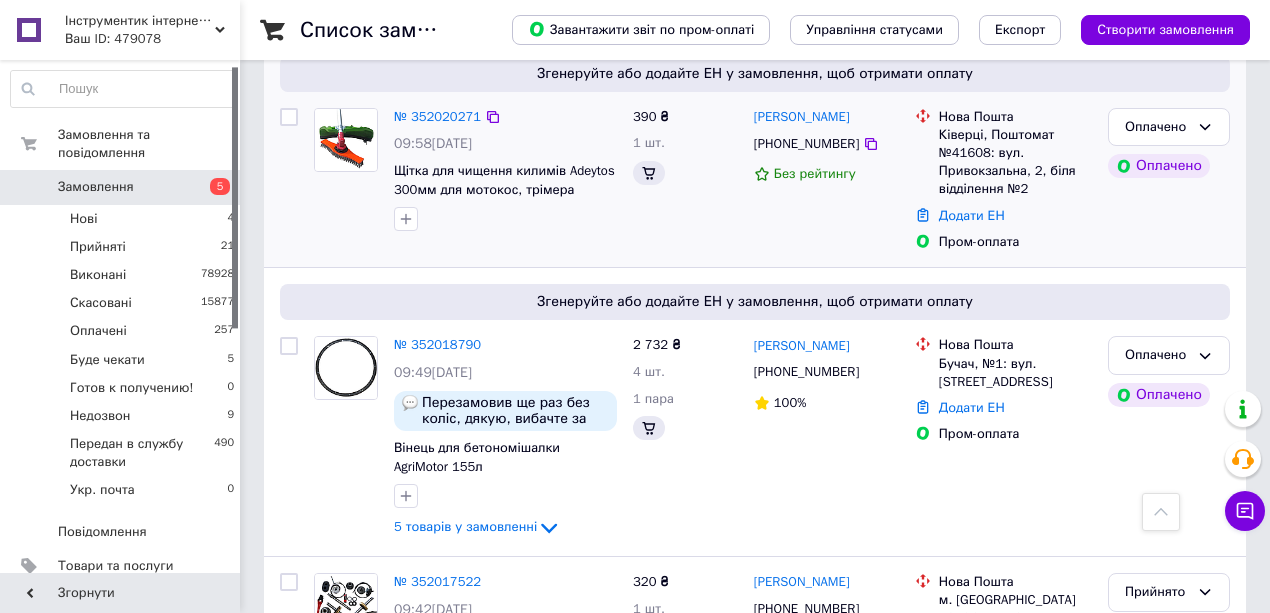 scroll, scrollTop: 466, scrollLeft: 0, axis: vertical 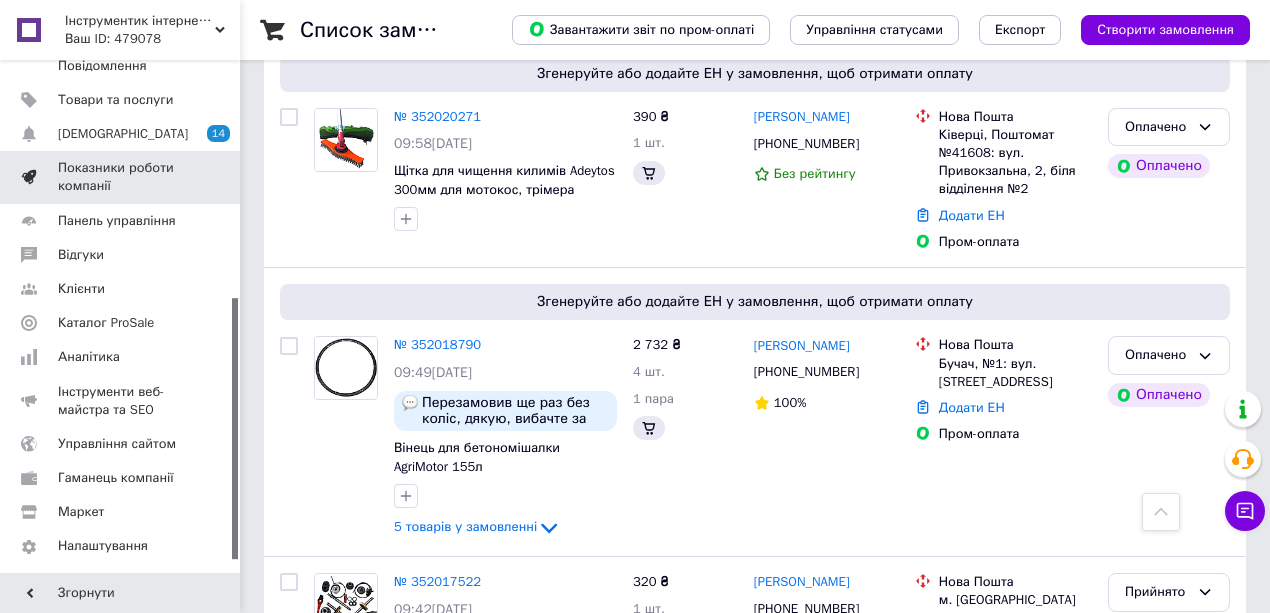click on "[DEMOGRAPHIC_DATA]" at bounding box center [123, 134] 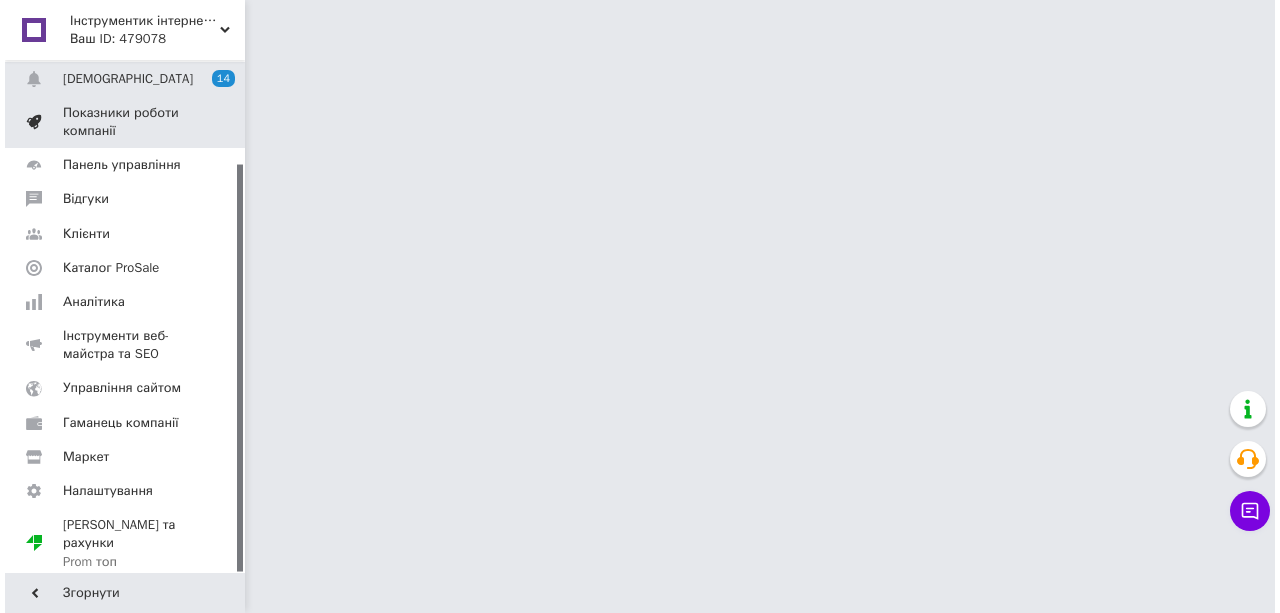 scroll, scrollTop: 0, scrollLeft: 0, axis: both 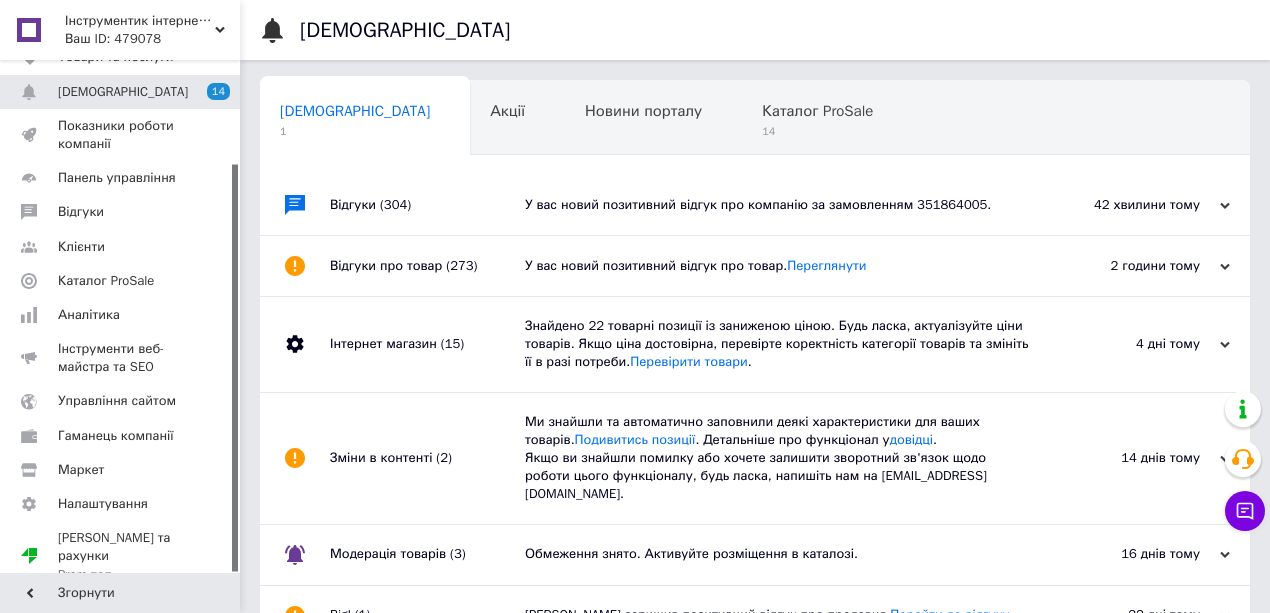 click on "У вас новий позитивний відгук про компанію за замовленням 351864005." at bounding box center [777, 205] 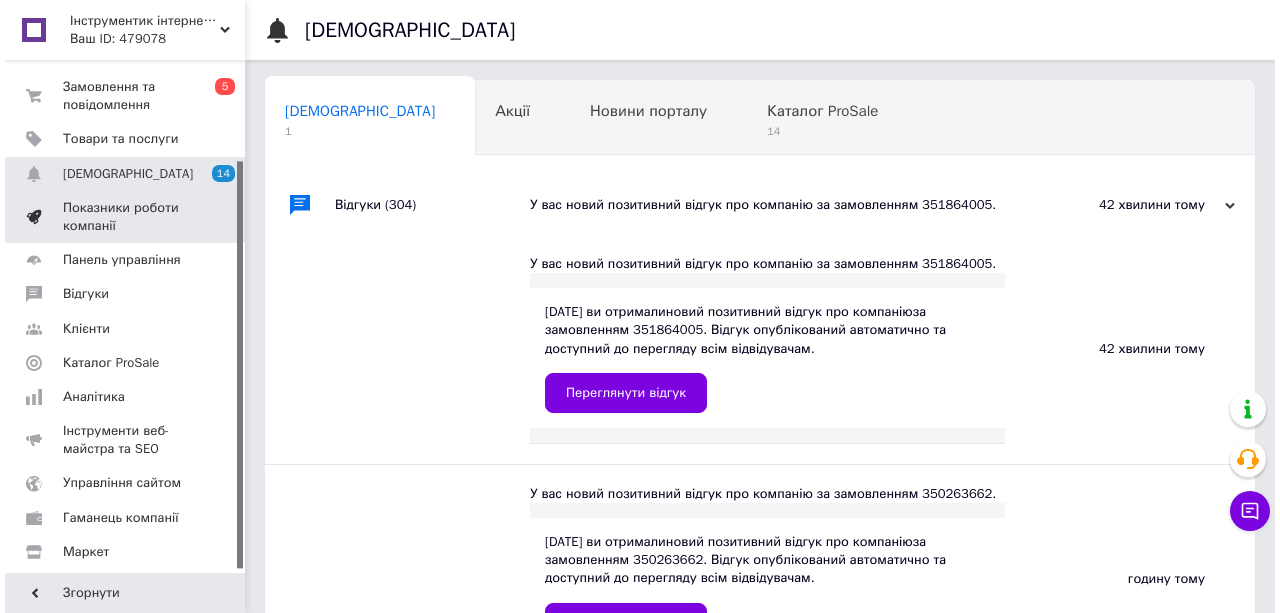 scroll, scrollTop: 0, scrollLeft: 0, axis: both 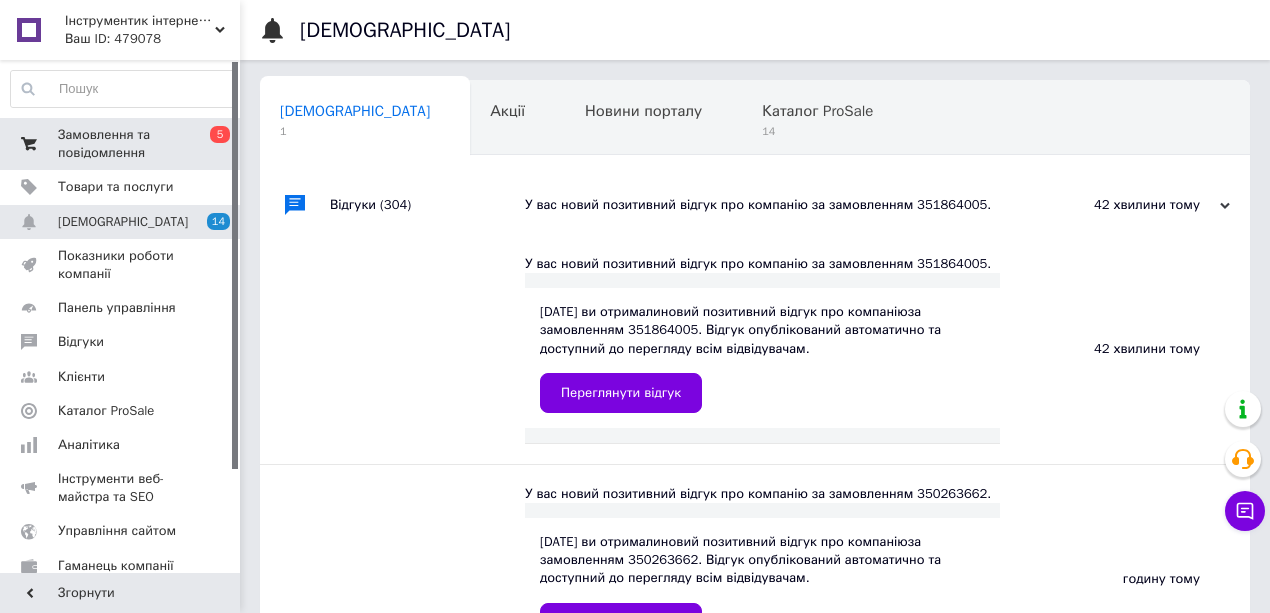 click on "Замовлення та повідомлення" at bounding box center (121, 144) 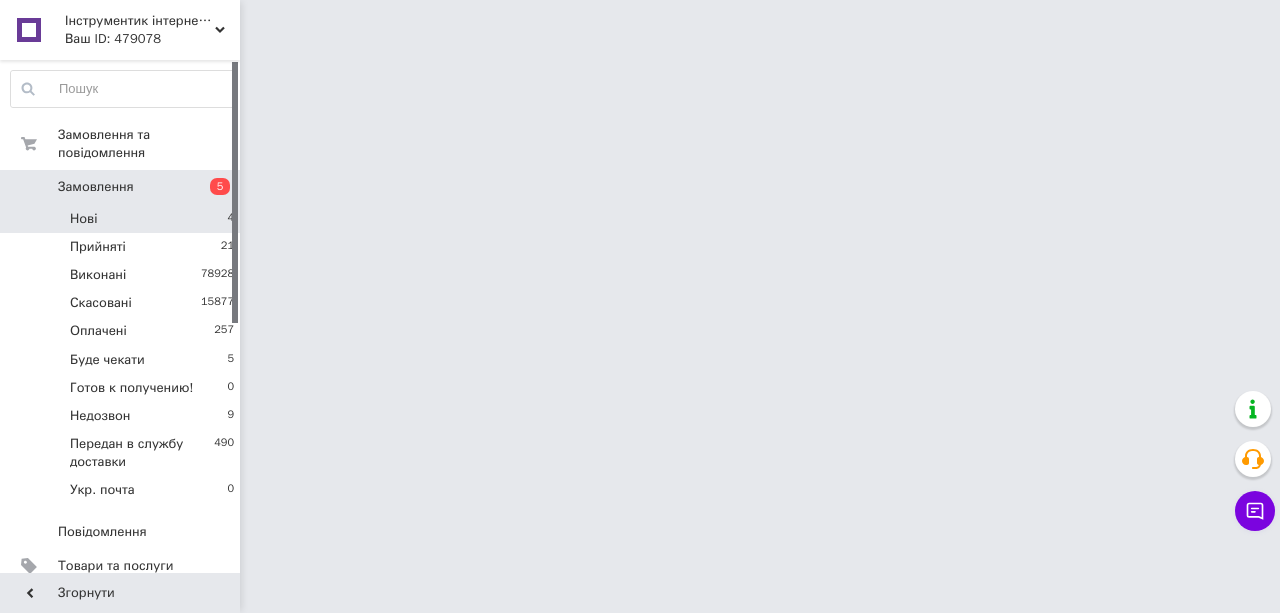 click on "Нові 4" at bounding box center (123, 219) 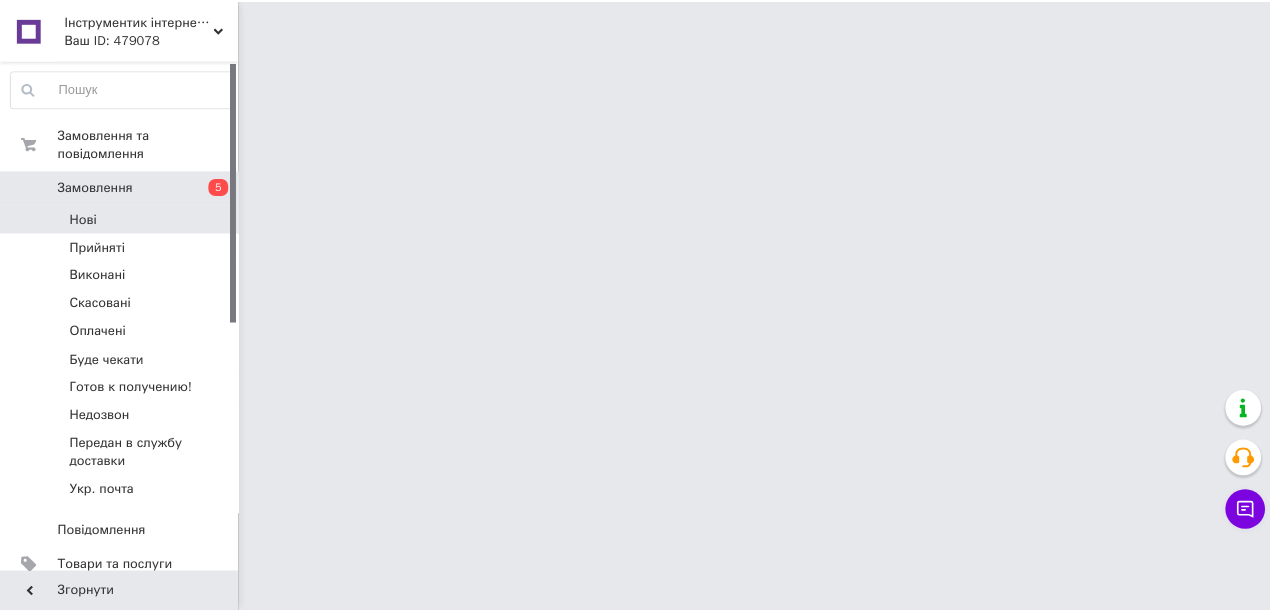 scroll, scrollTop: 0, scrollLeft: 0, axis: both 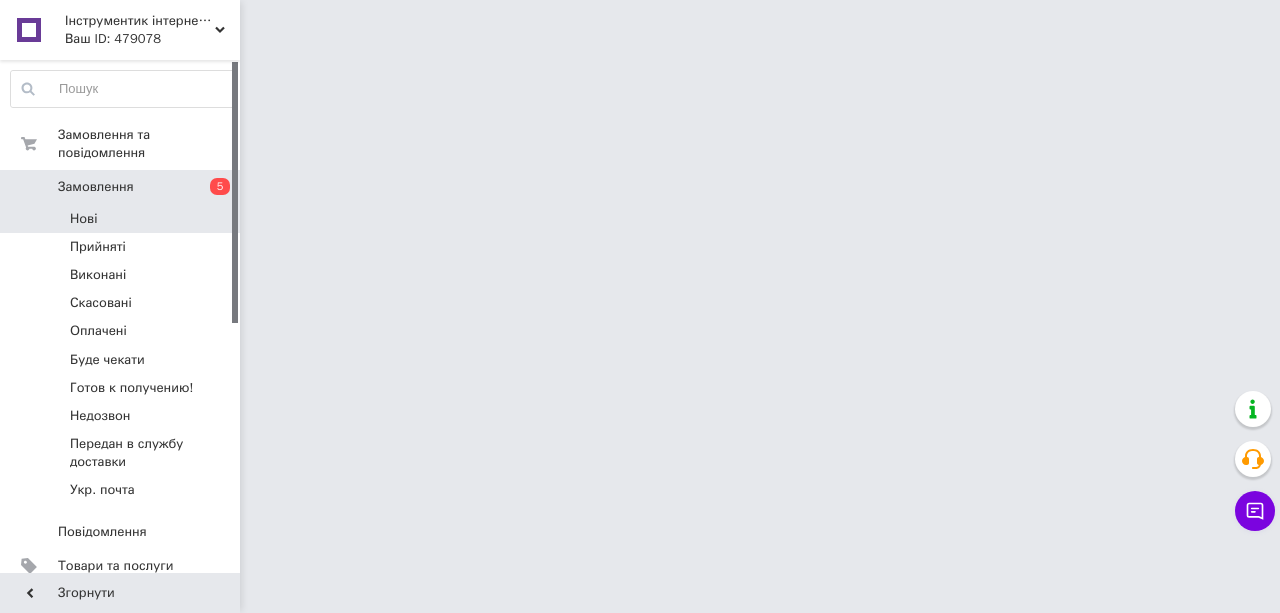 click on "Нові" at bounding box center (123, 219) 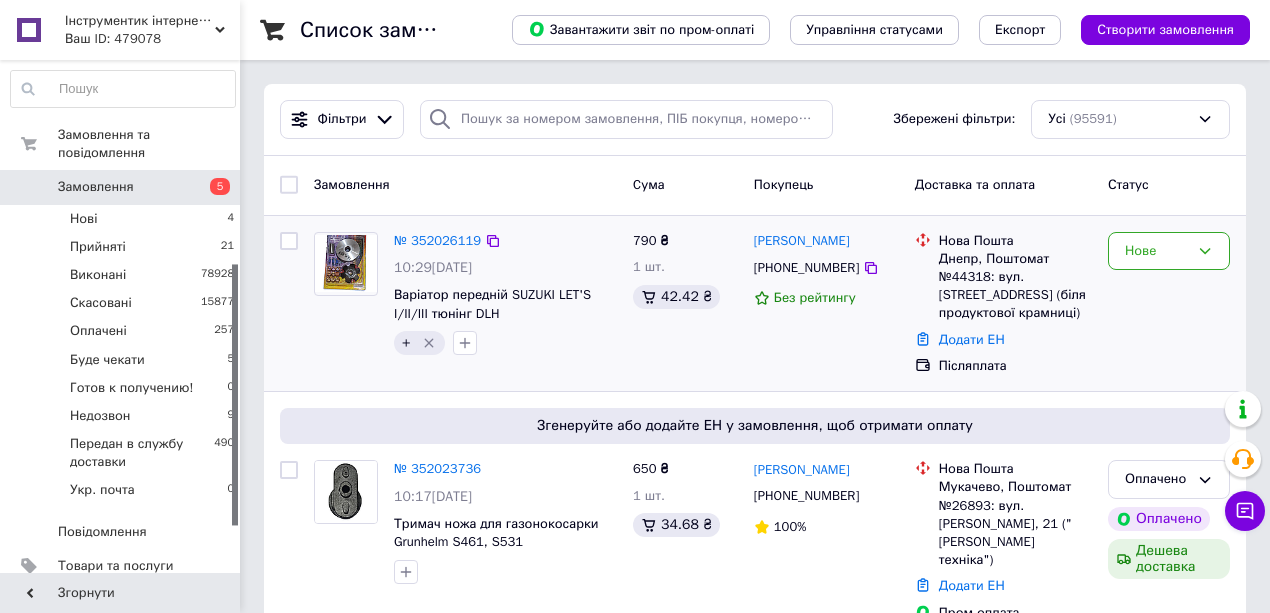 scroll, scrollTop: 400, scrollLeft: 0, axis: vertical 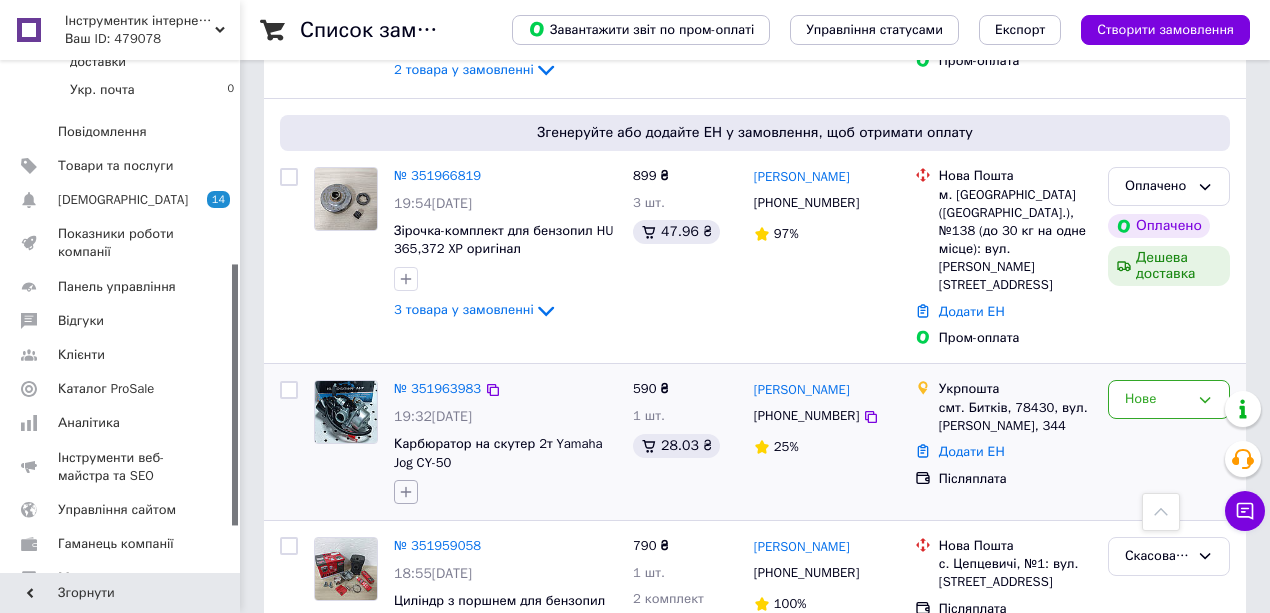 click 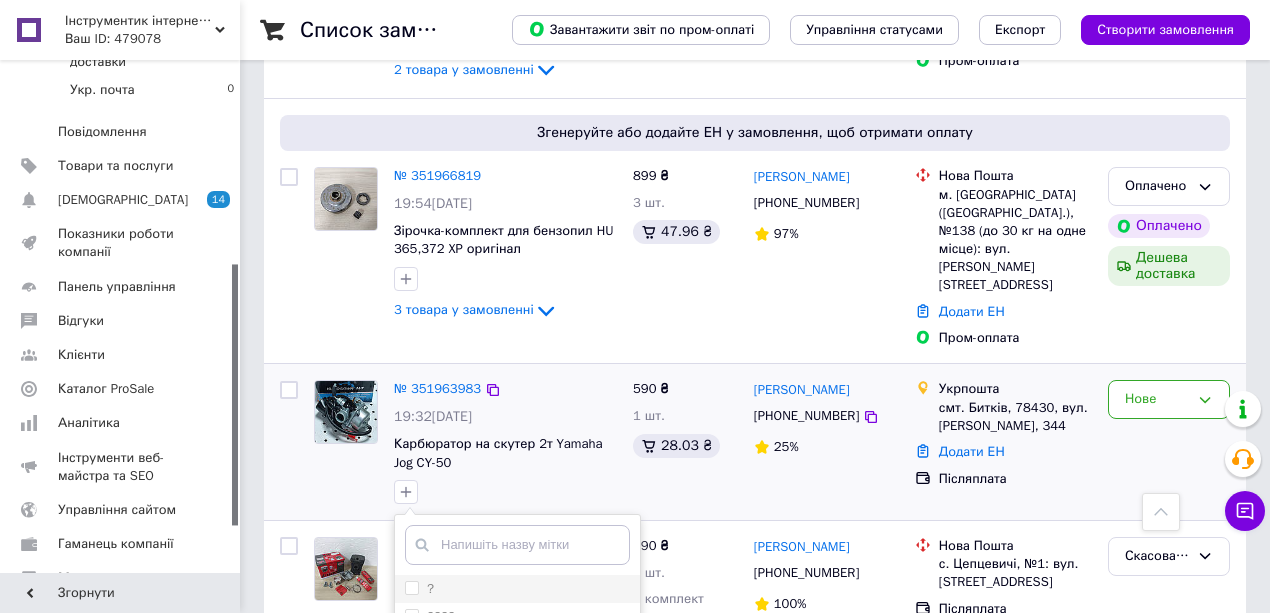 click on "+" at bounding box center [411, 643] 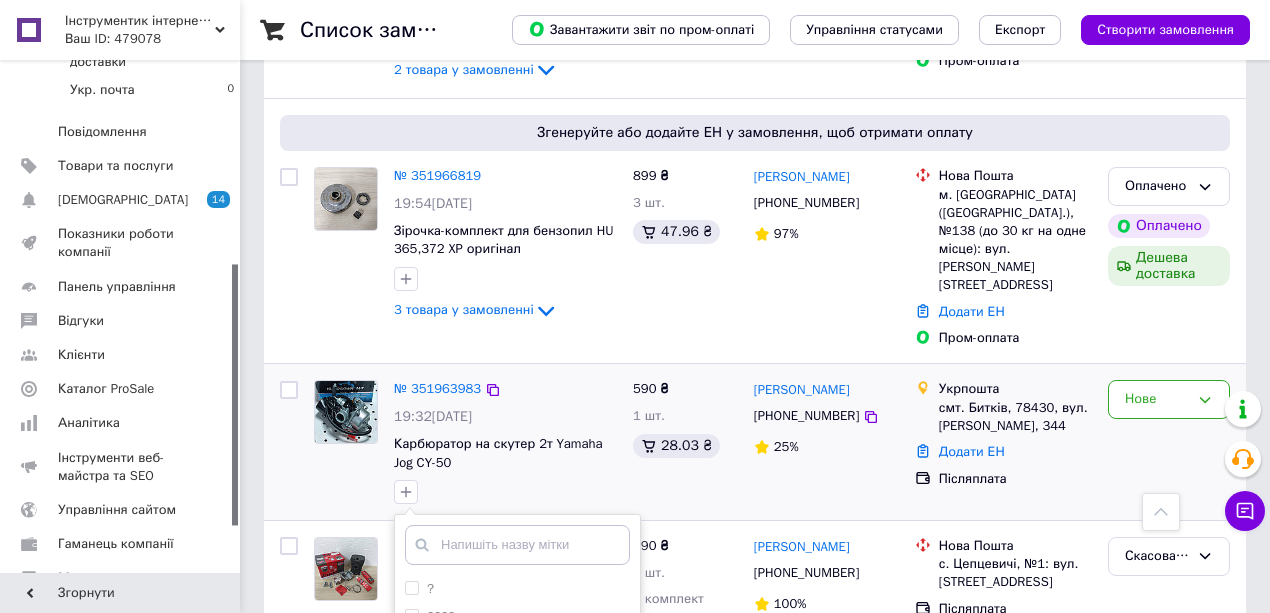 click on "№ 351963983 19:32, 09.07.2025 Карбюратор на скутер 2т Yamaha Jog CY-50 ? ???? + 002613 3 шт залишилось 100 процентна оплата 1030096 нема 10 шт 10 шт є 1,6 є, 2,7 є сверло, або на четвер 16 мф 17 колеса без заглушок, якщо йому потрібні 14*17, ціна 500 грн 17 см колеса без заглушок, ціна комплекта 500 грн 1 залишилася 1 ЛАНЦЮГ ЗАЛИШИВСЯЯ 1шт 1 шт 1 шт залишилась 200 грн аванс 23 а 23 ампер 23 буде 270920180 цього нема, все інше є 2,7 м або 0,75 м залишились 2 передніх і 2 задніх 2 шт 34 см 47138 нема, є тільки 14480062 5 пж тільки є 8 шт залишилось 90 мм діамтр шестерні CV105 нема K1272 нема, все інше є levf' M0001 буде у четвер, все інше є S2518 нема W143 нема" at bounding box center [755, 442] 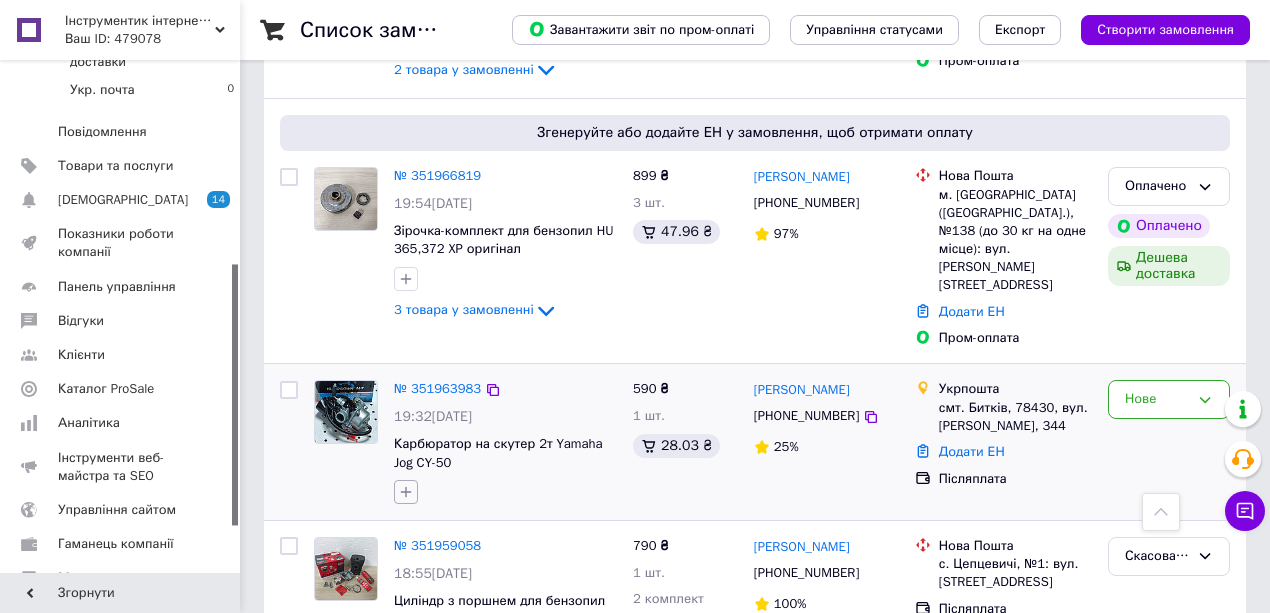 click 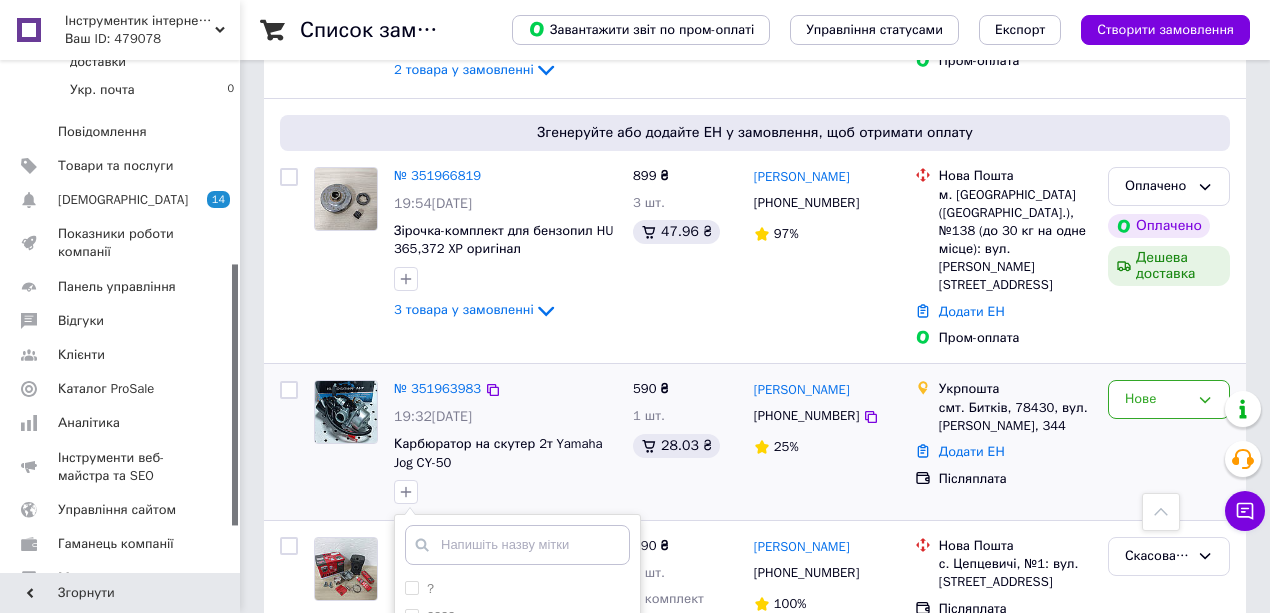 click on "+" at bounding box center (411, 643) 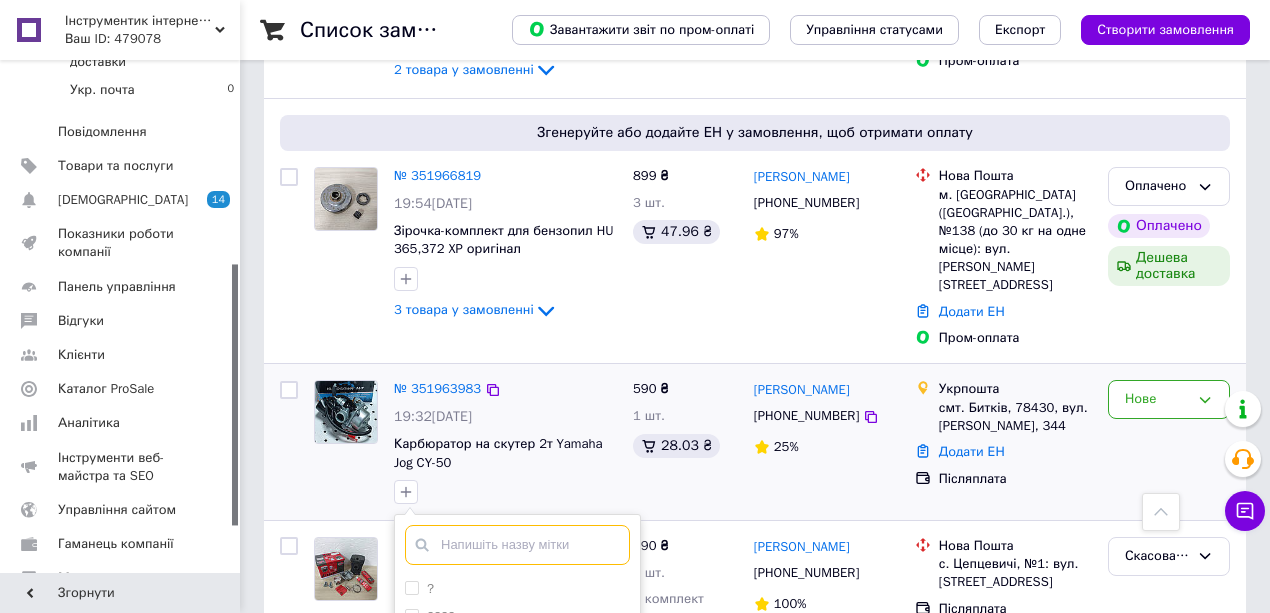 click at bounding box center (517, 545) 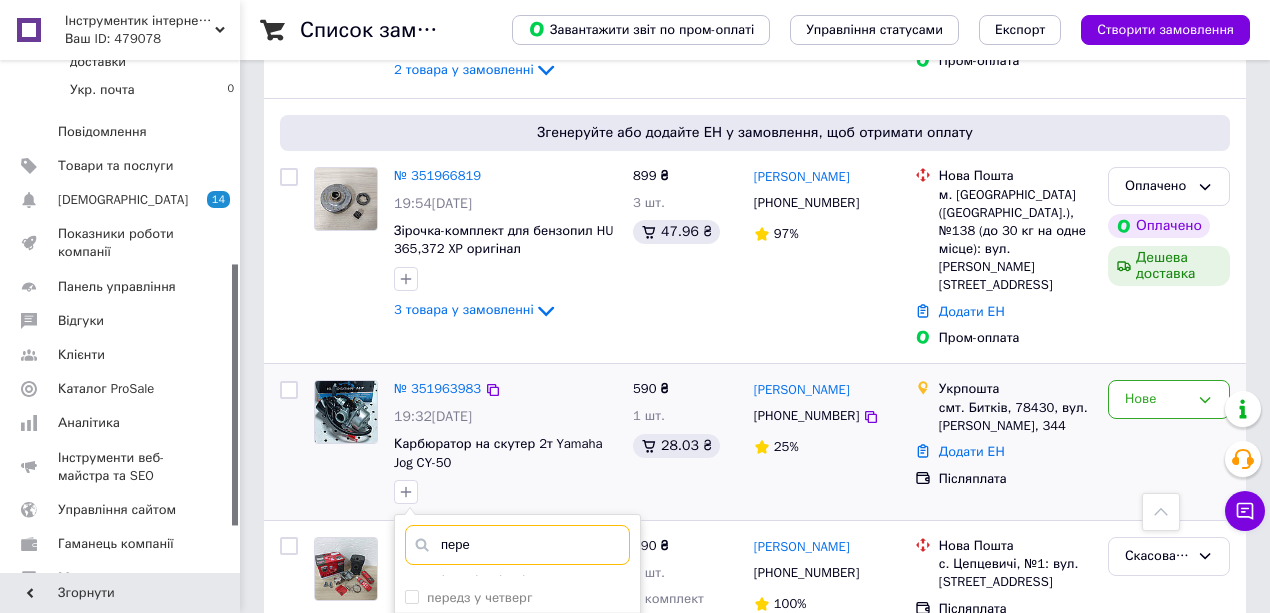 scroll, scrollTop: 400, scrollLeft: 0, axis: vertical 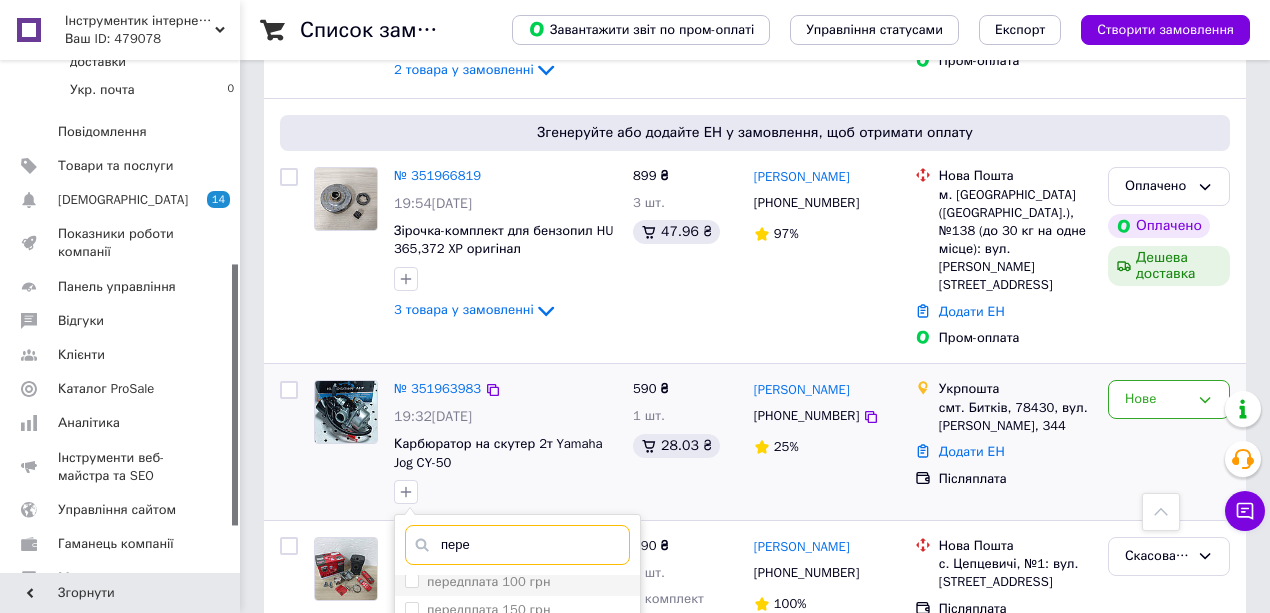 type on "пере" 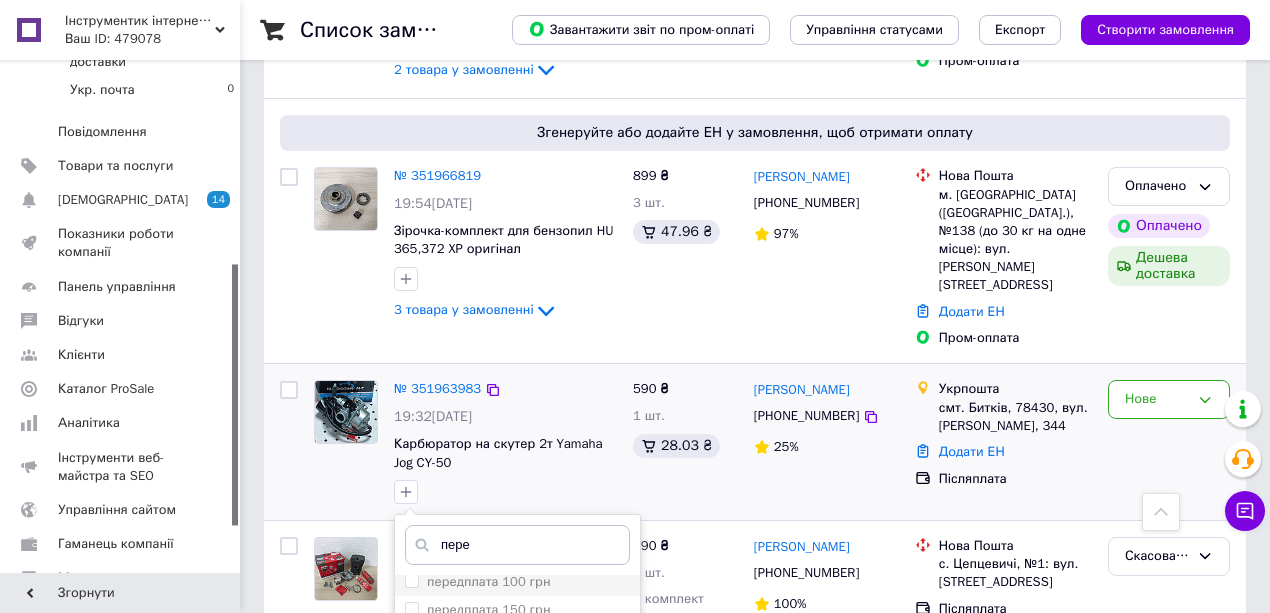 click on "передплата 100 грн" at bounding box center [489, 581] 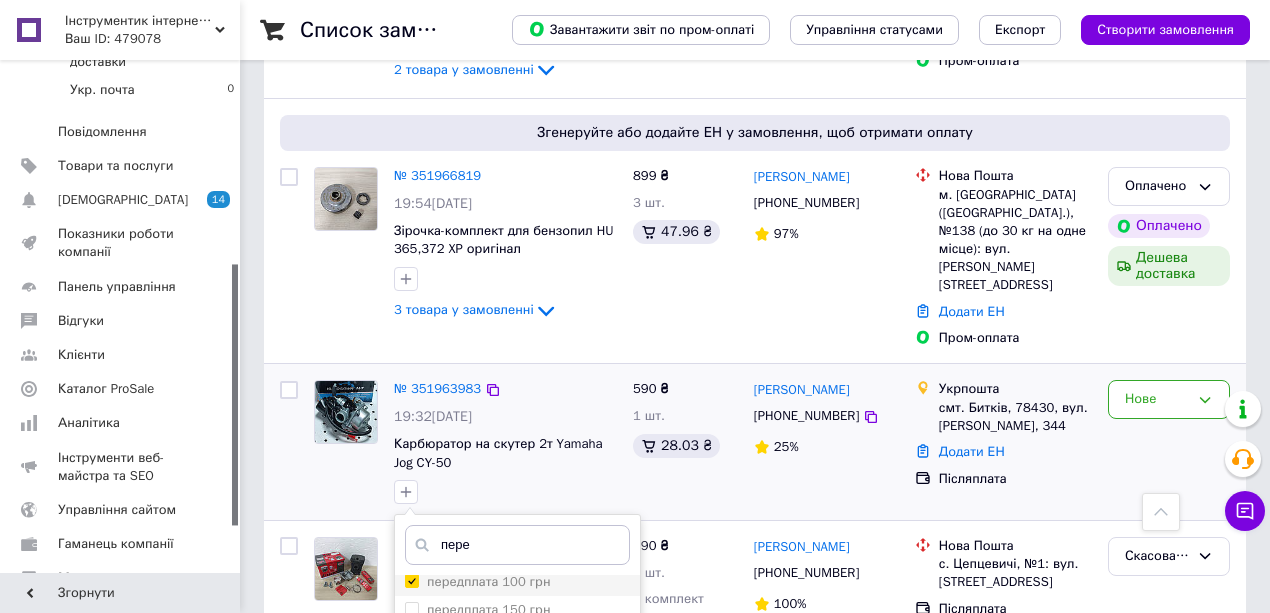 checkbox on "true" 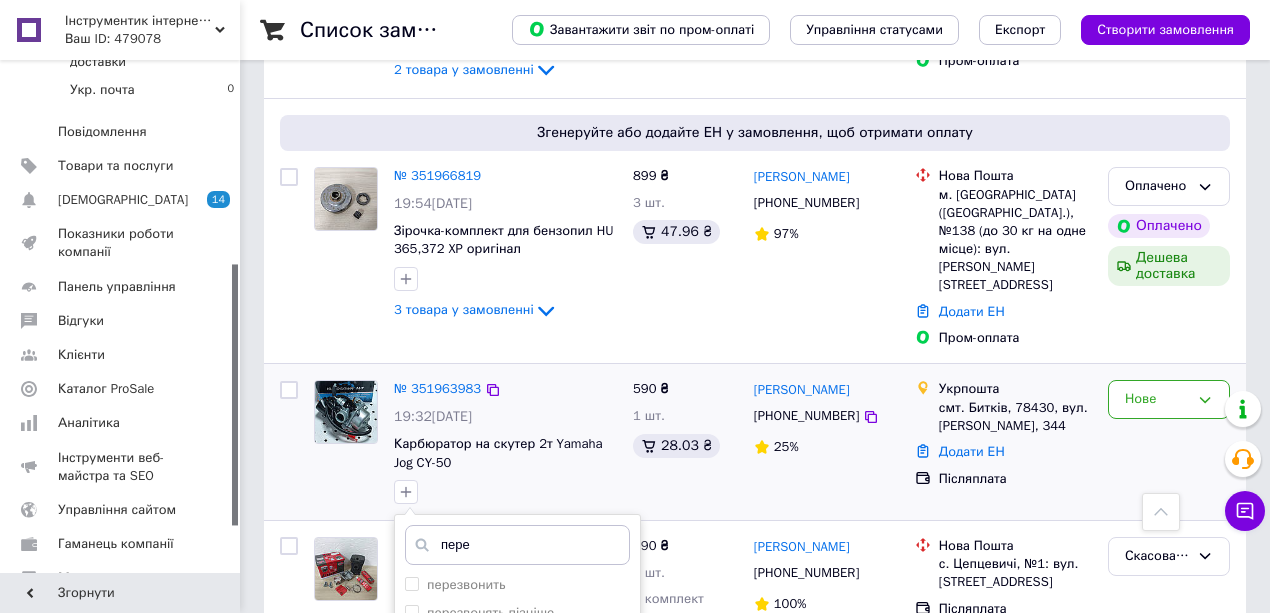 scroll, scrollTop: 600, scrollLeft: 0, axis: vertical 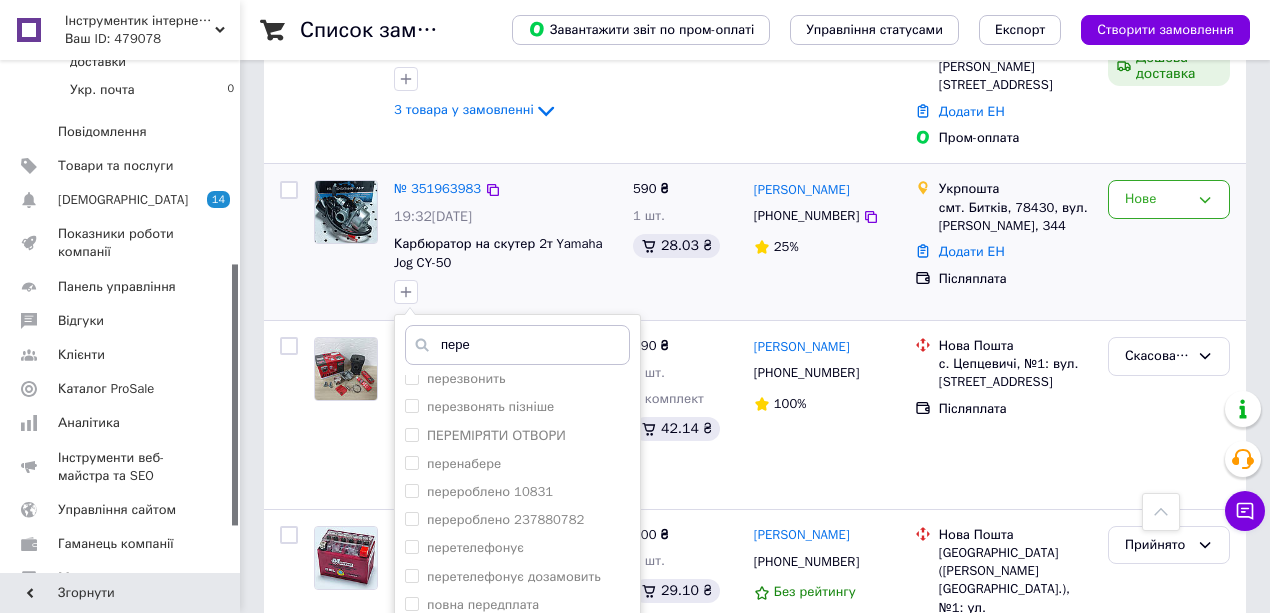 click on "Додати мітку" at bounding box center [517, 754] 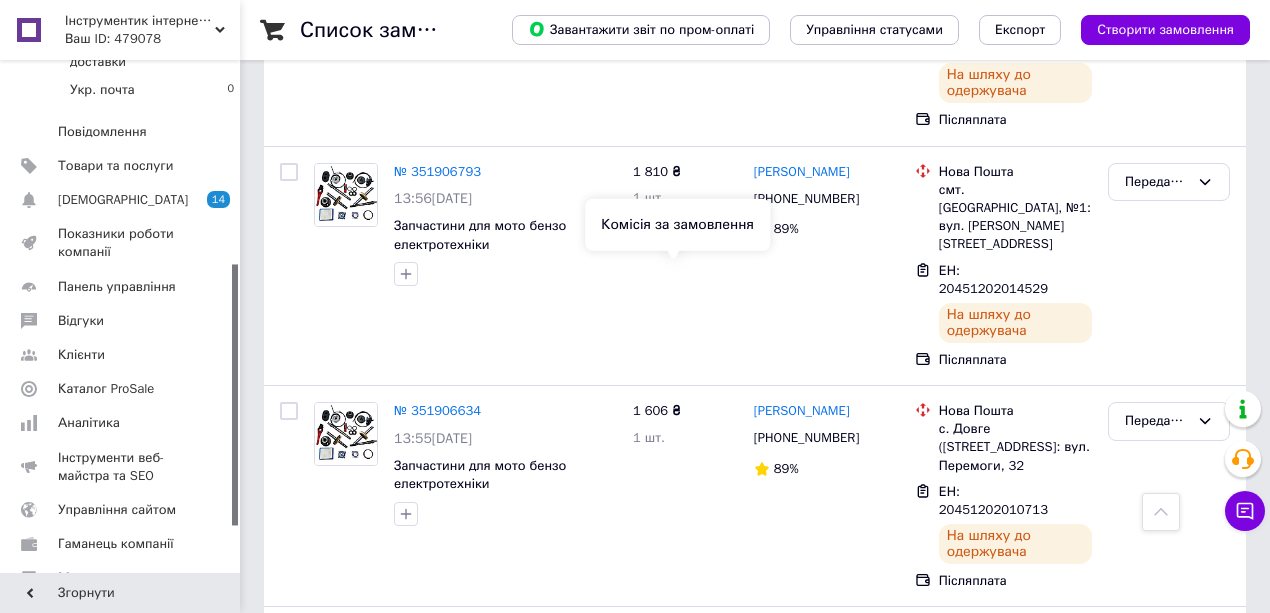 scroll, scrollTop: 17800, scrollLeft: 0, axis: vertical 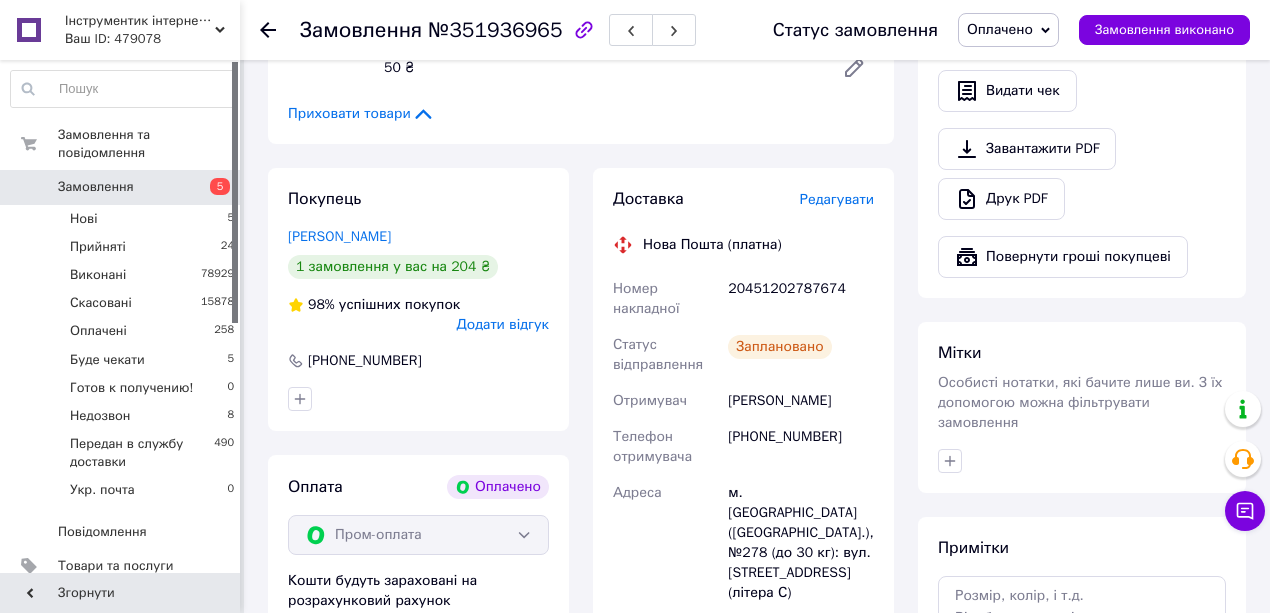 click on "20451202787674" at bounding box center [801, 299] 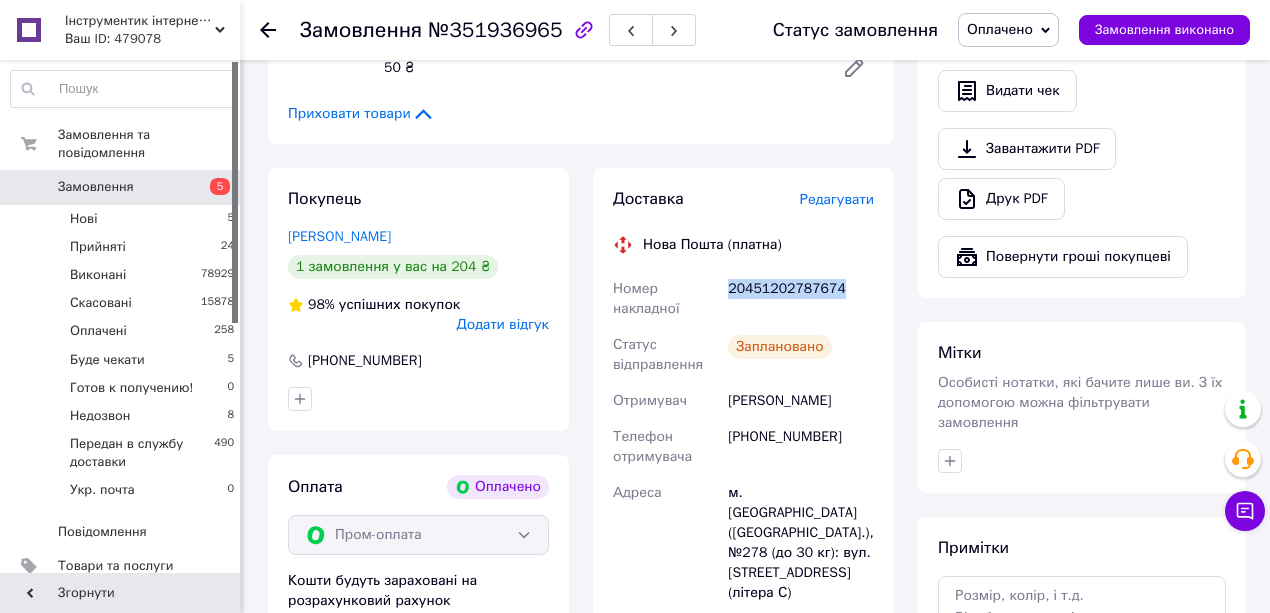 click on "20451202787674" at bounding box center [801, 299] 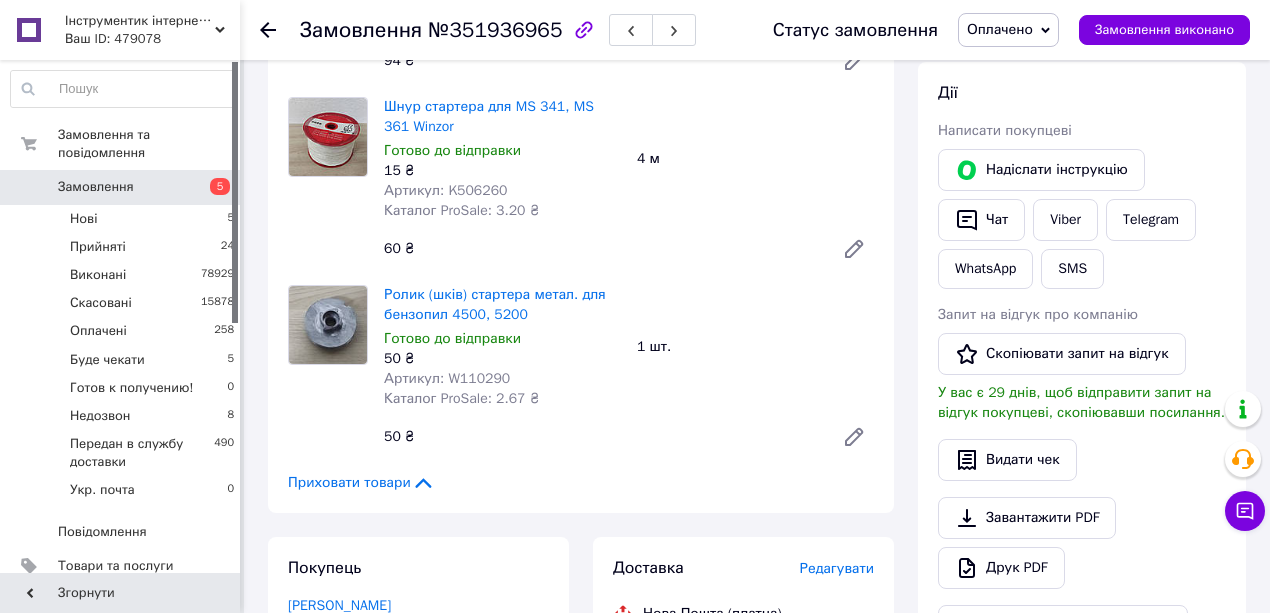 scroll, scrollTop: 400, scrollLeft: 0, axis: vertical 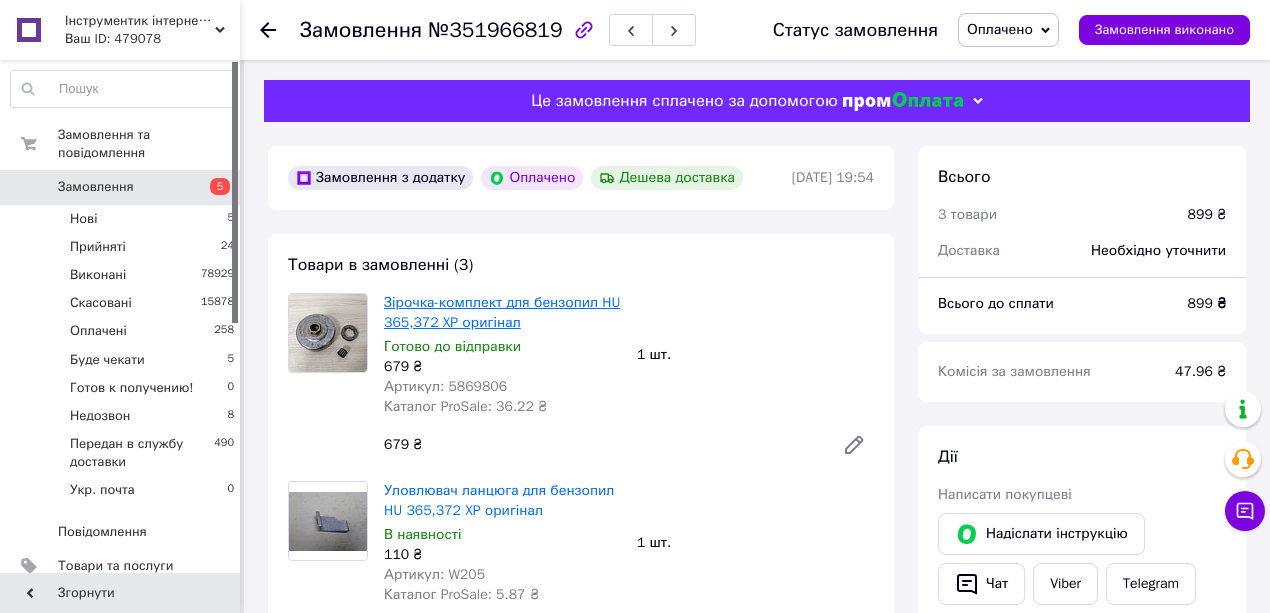 click on "Зірочка-комплект для бензопил HU 365,372 XP оригінал" at bounding box center [502, 312] 